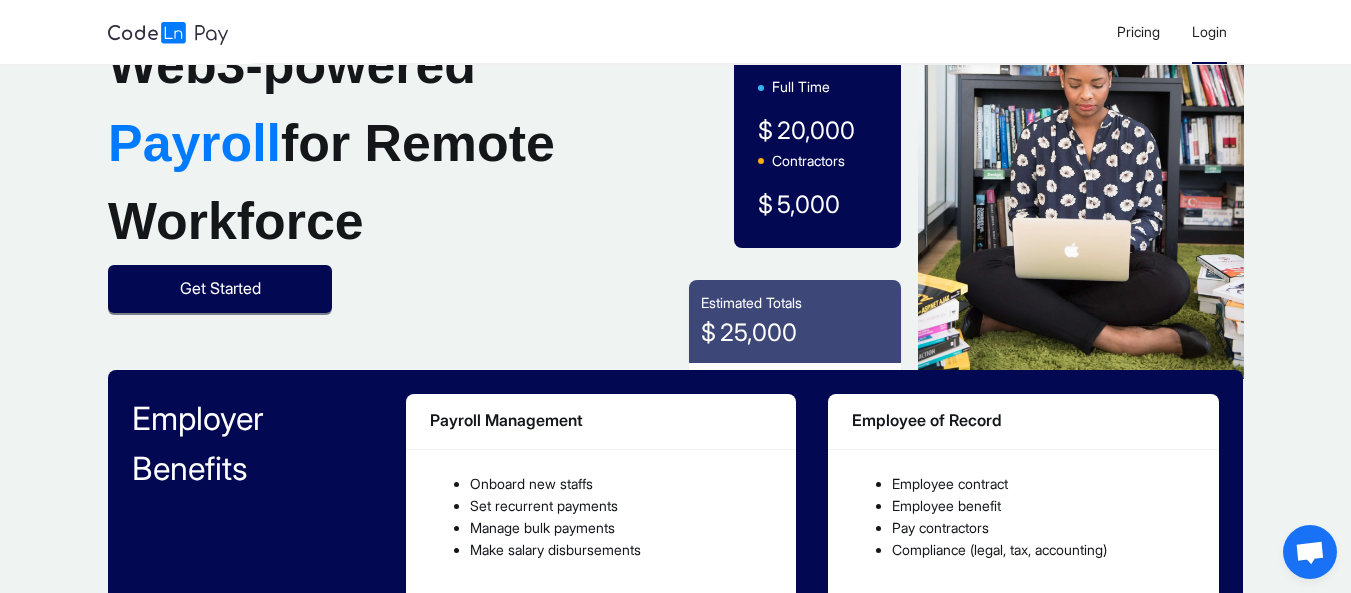 click on "Login" 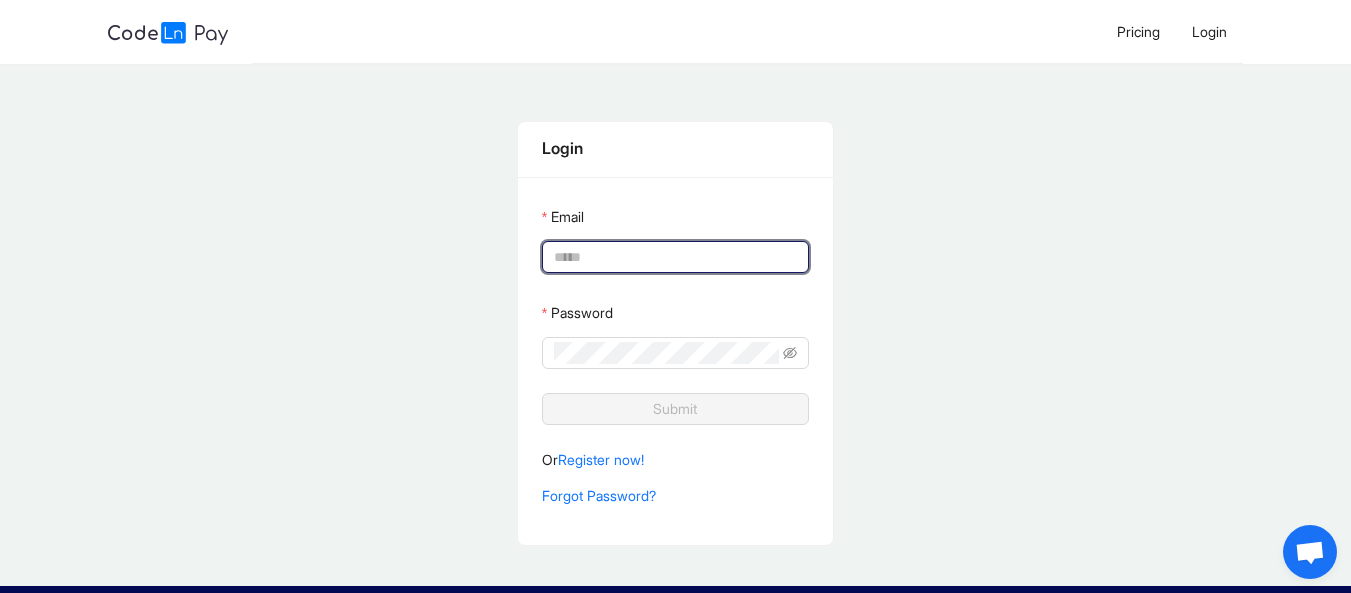 click on "Email" at bounding box center [673, 257] 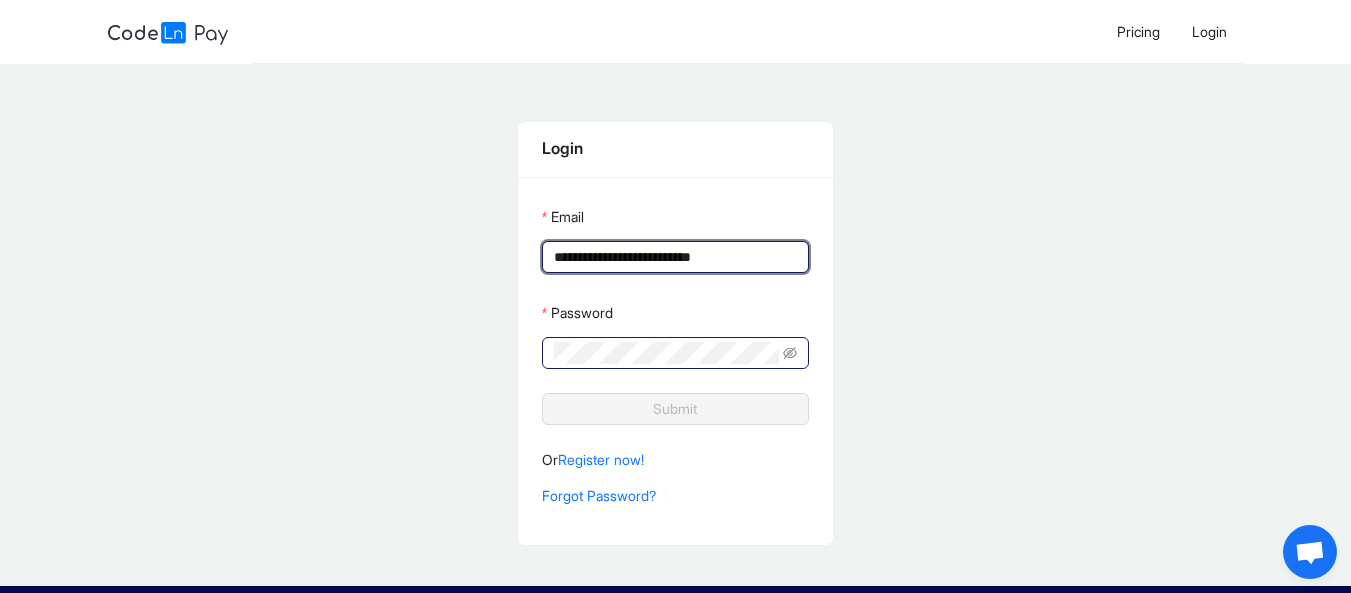 type on "**********" 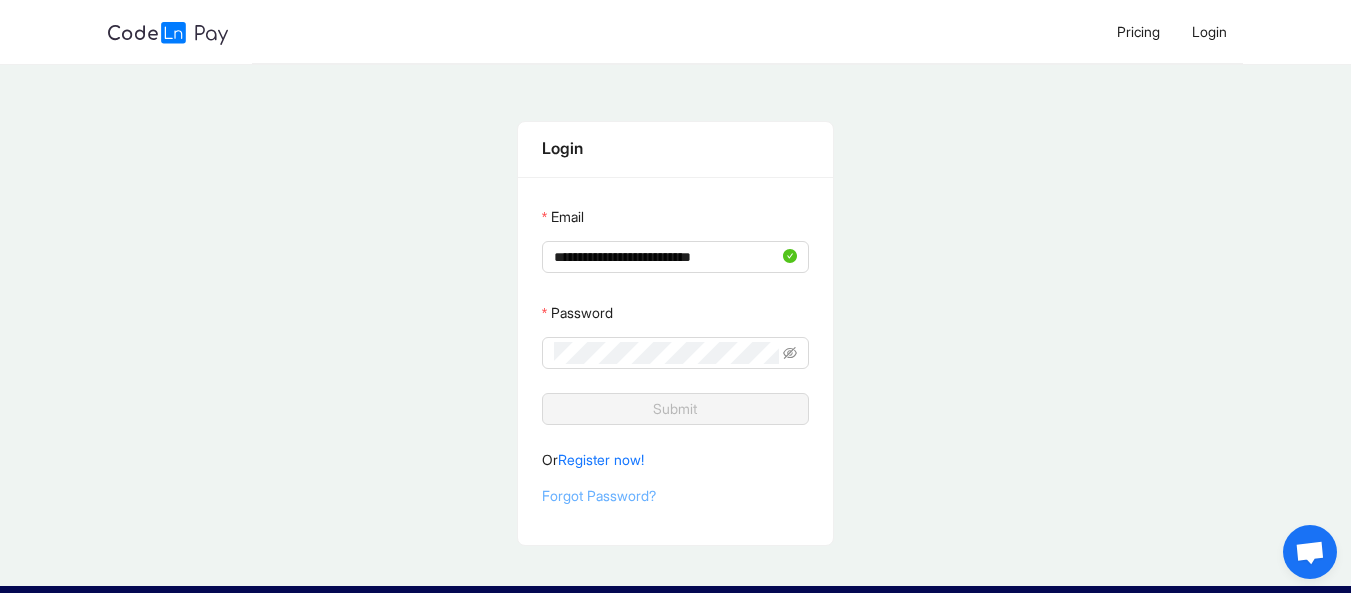 click on "Forgot Password?" at bounding box center (599, 495) 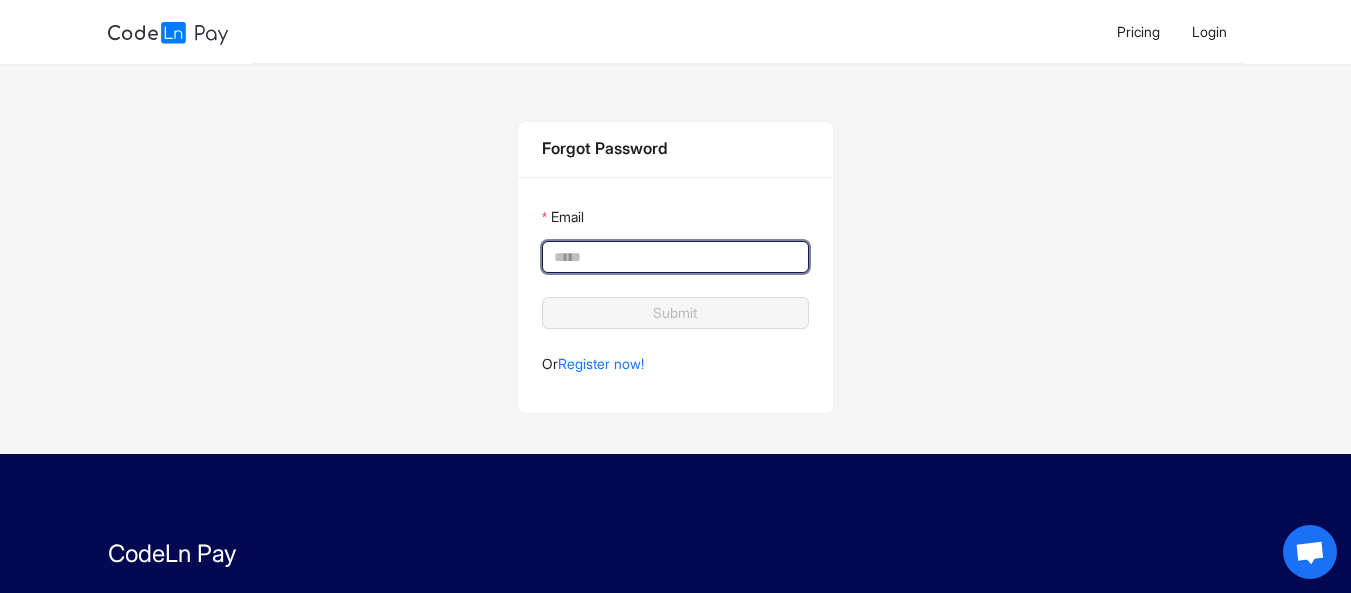 click on "Email" at bounding box center [673, 257] 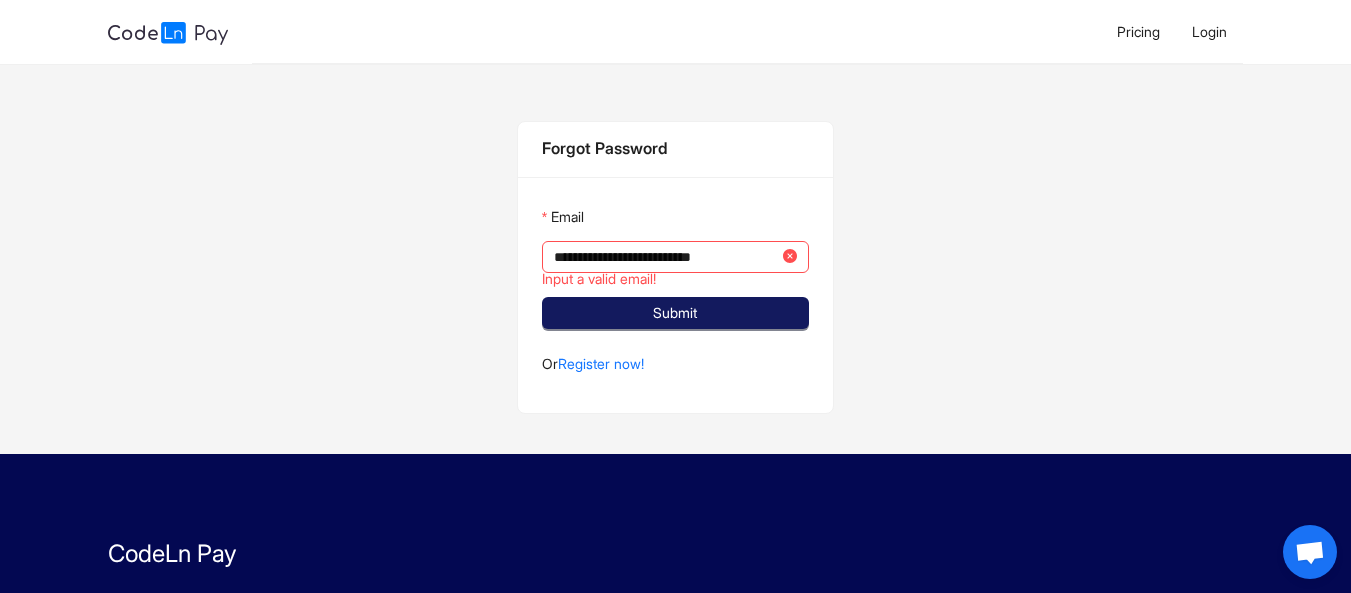 click on "Submit" 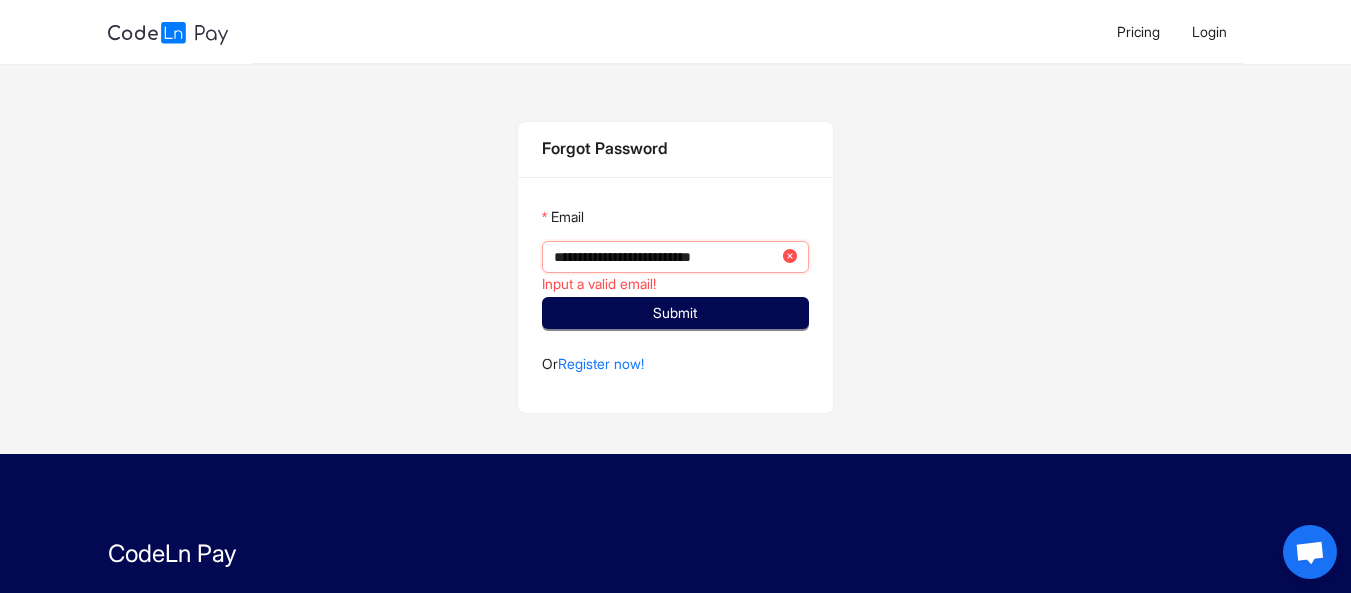 click on "**********" at bounding box center [666, 257] 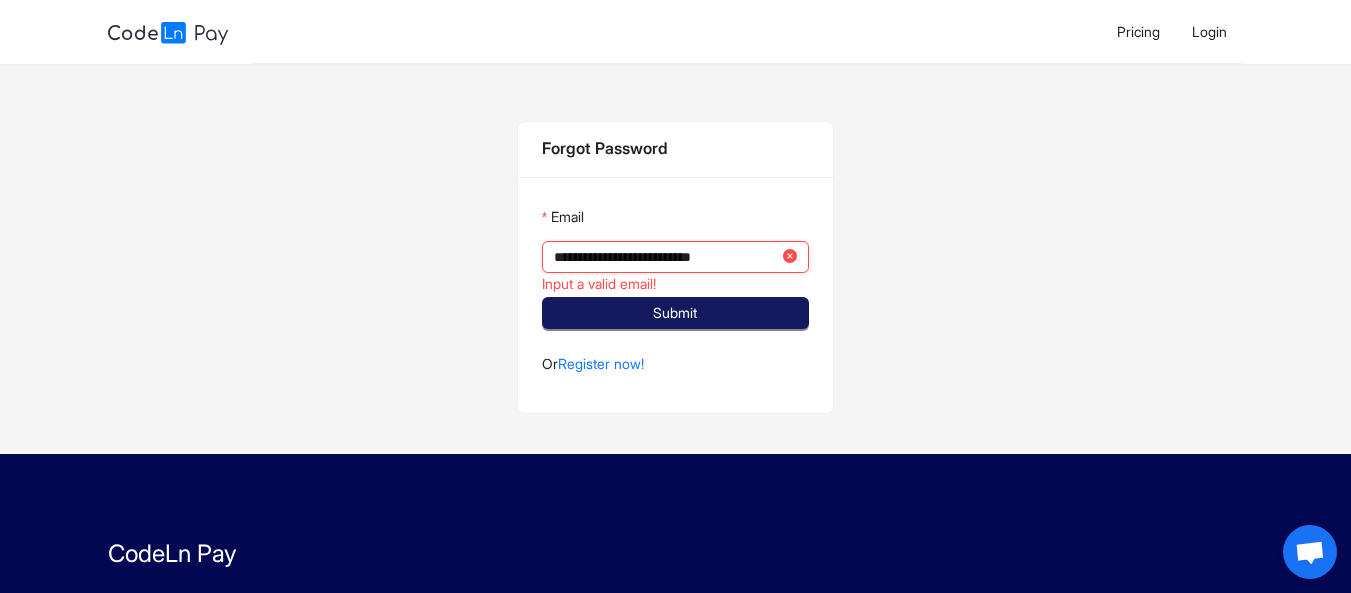 type on "**********" 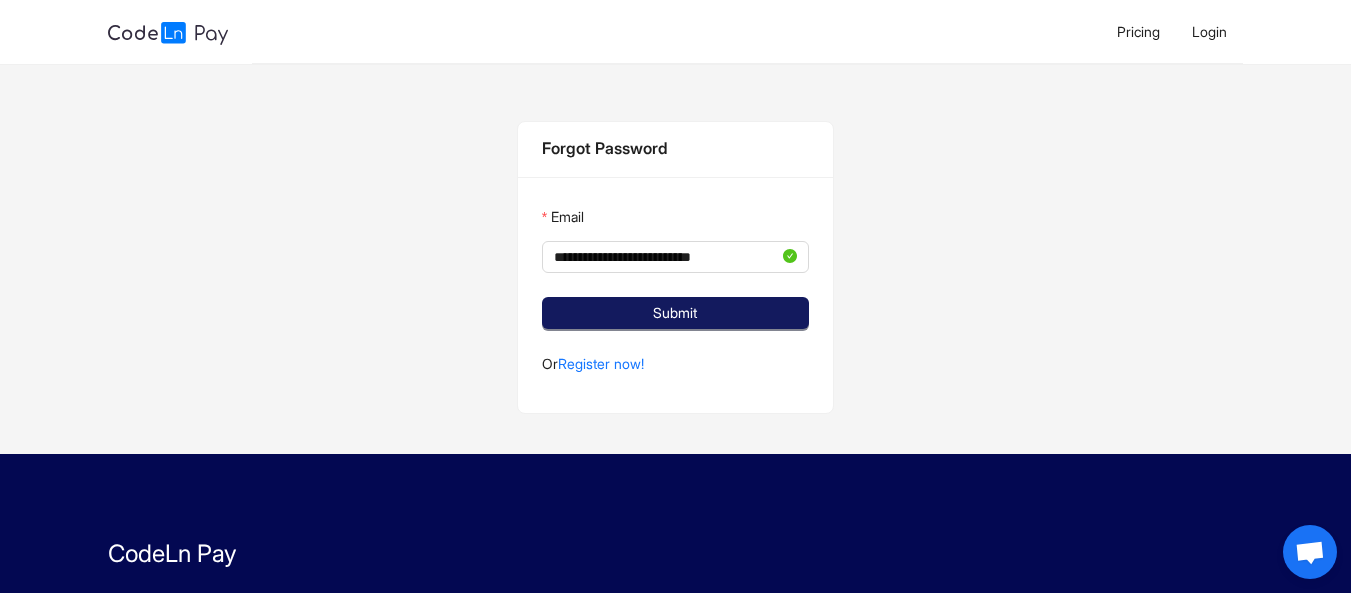 click on "Submit" 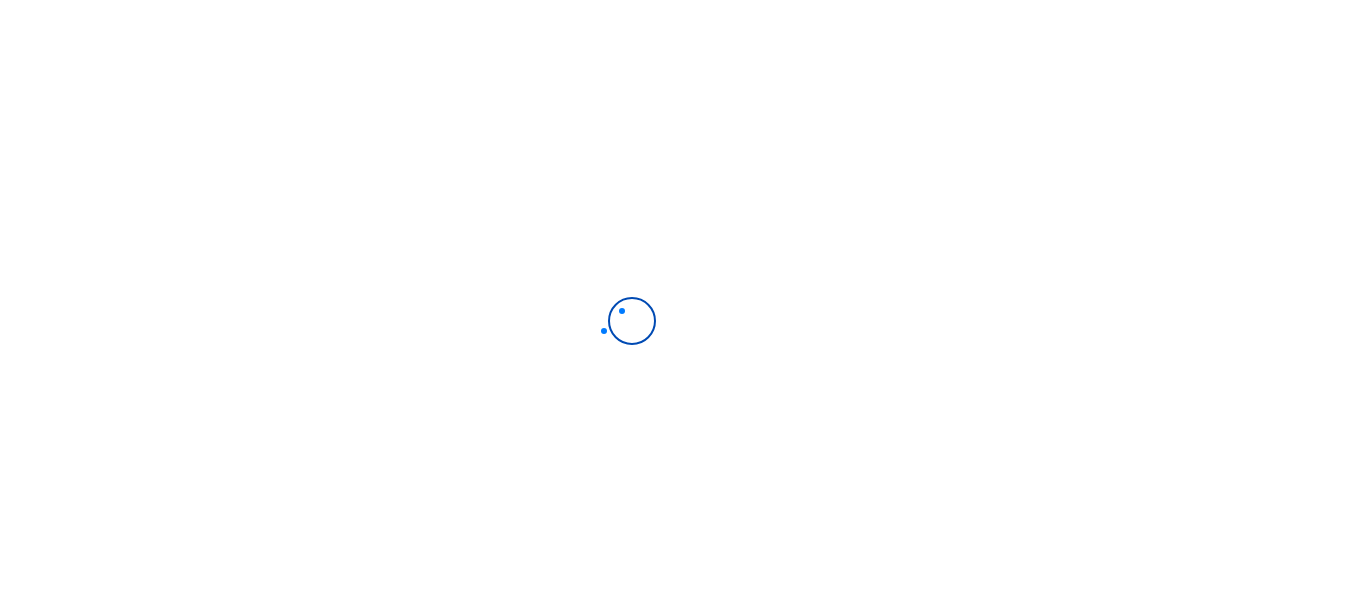 scroll, scrollTop: 0, scrollLeft: 0, axis: both 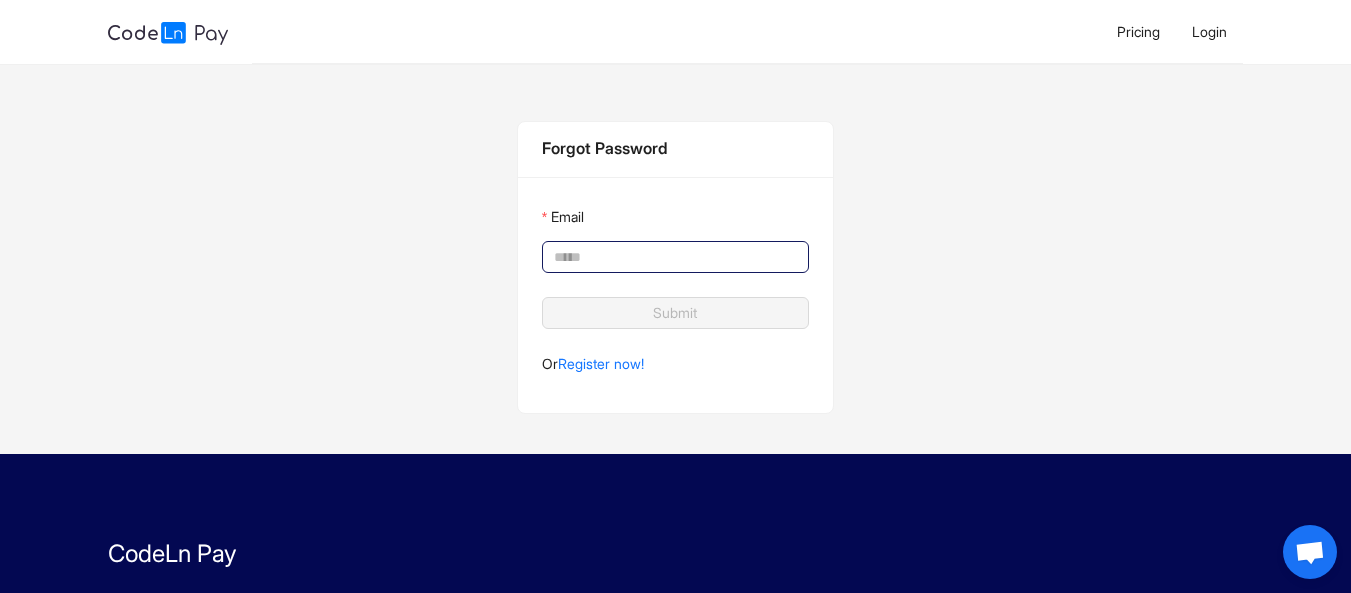 click on "Email" at bounding box center (673, 257) 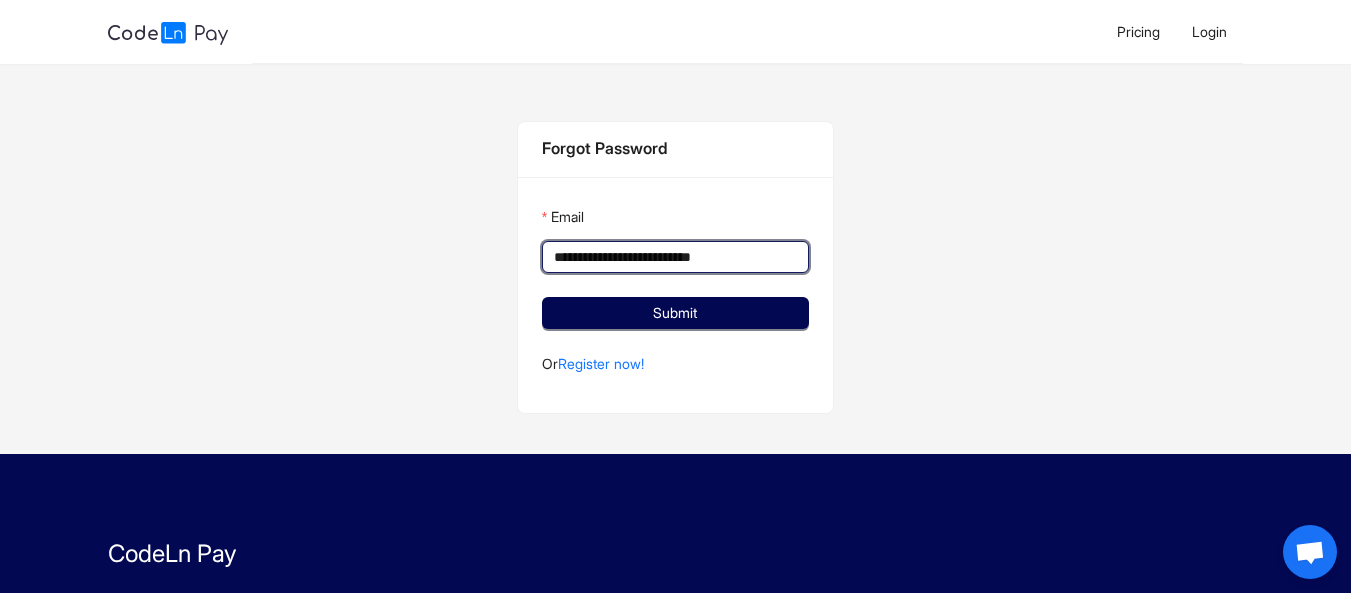 type on "**********" 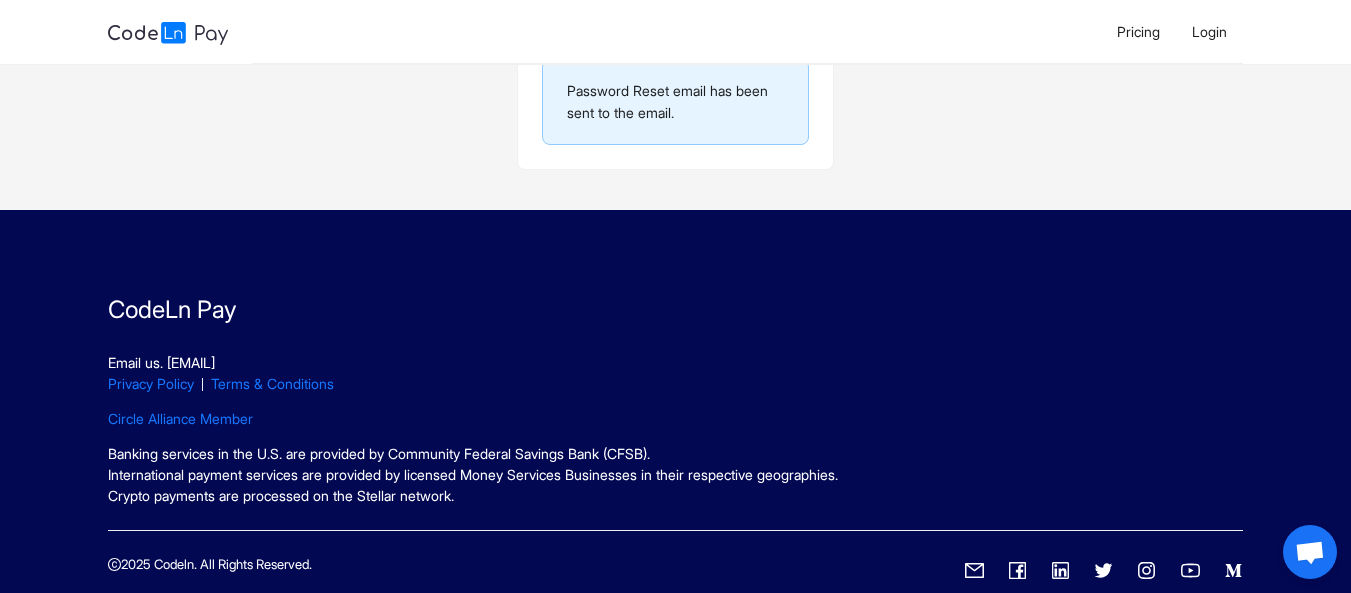 scroll, scrollTop: 0, scrollLeft: 0, axis: both 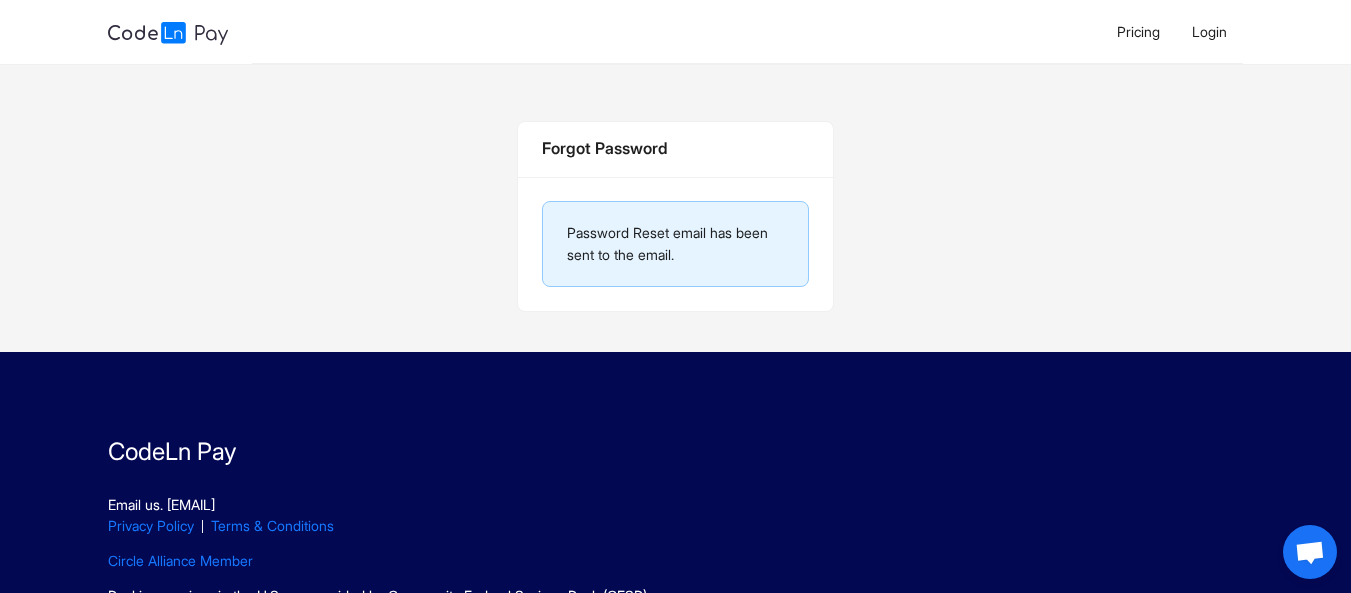 drag, startPoint x: 1360, startPoint y: 10, endPoint x: 908, endPoint y: 117, distance: 464.4922 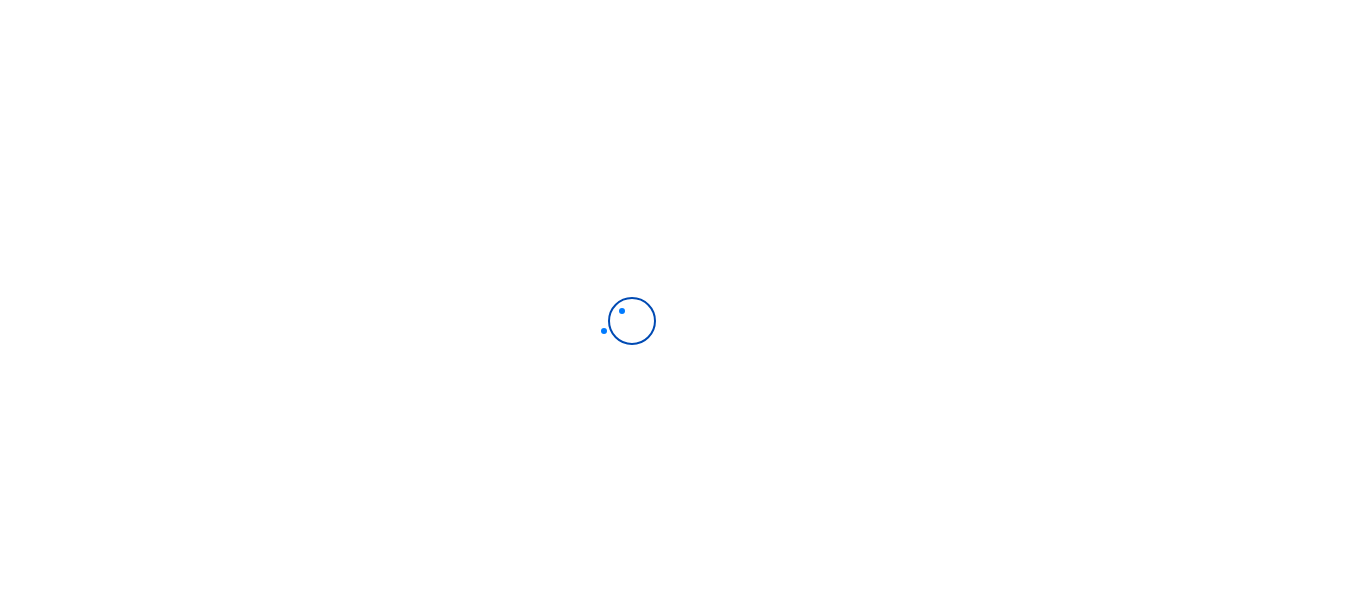 scroll, scrollTop: 0, scrollLeft: 0, axis: both 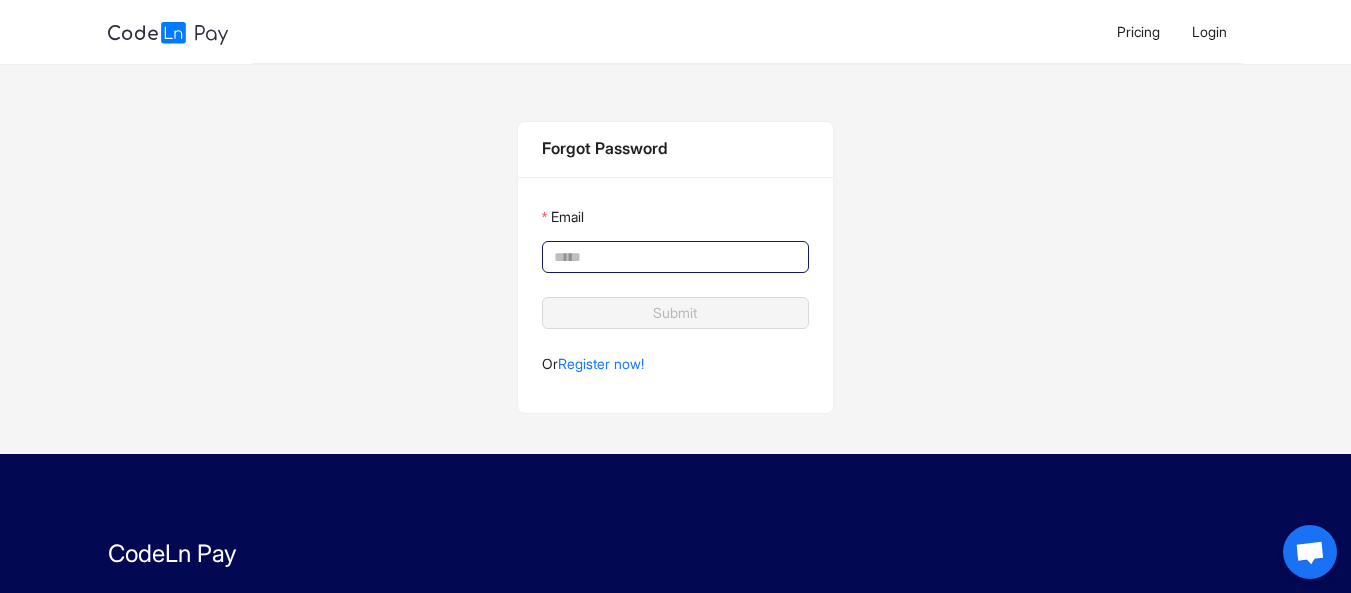 click on "Email" at bounding box center [673, 257] 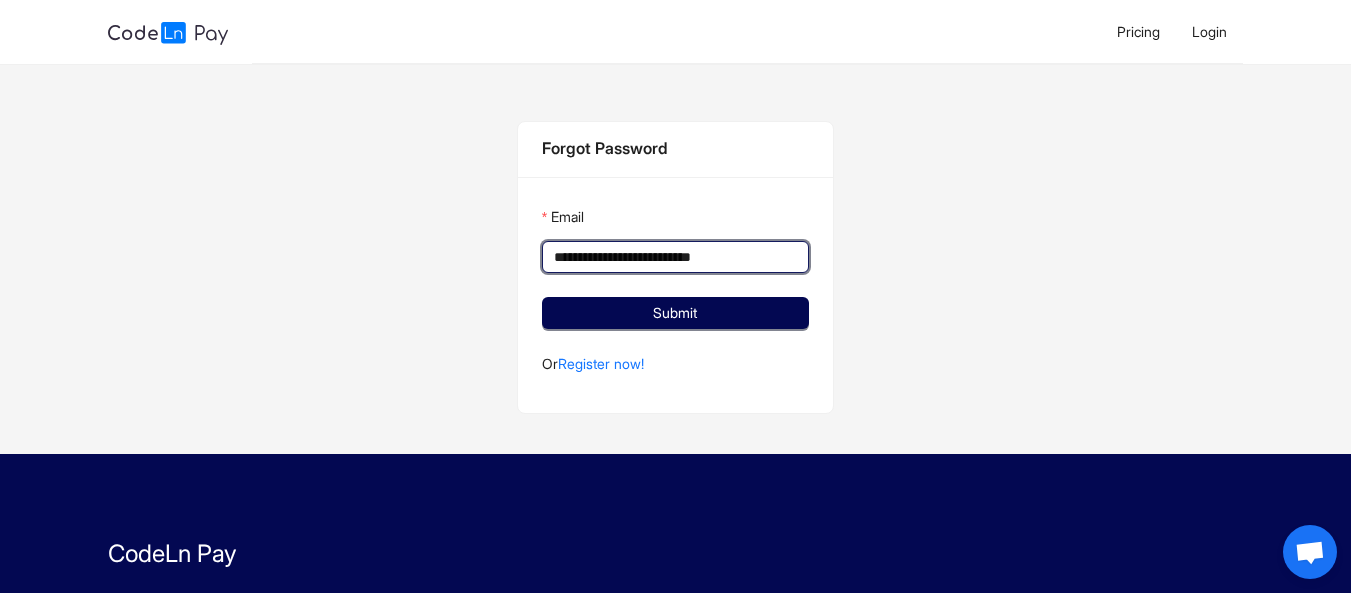 type on "**********" 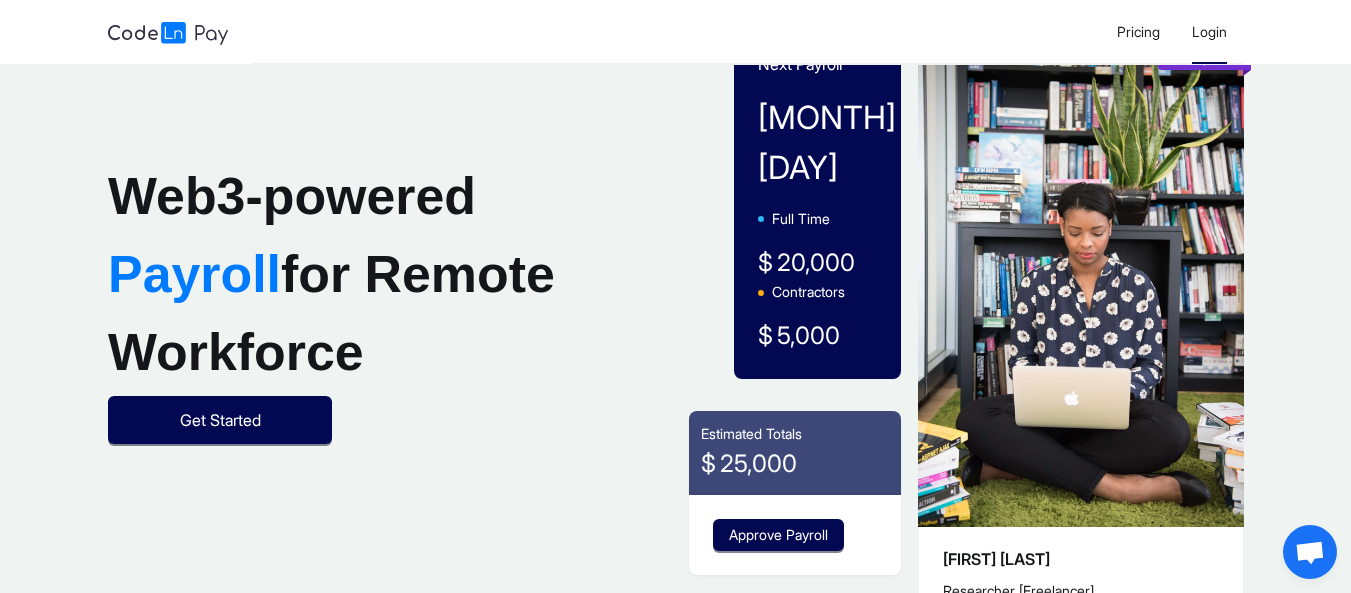 click on "Login" 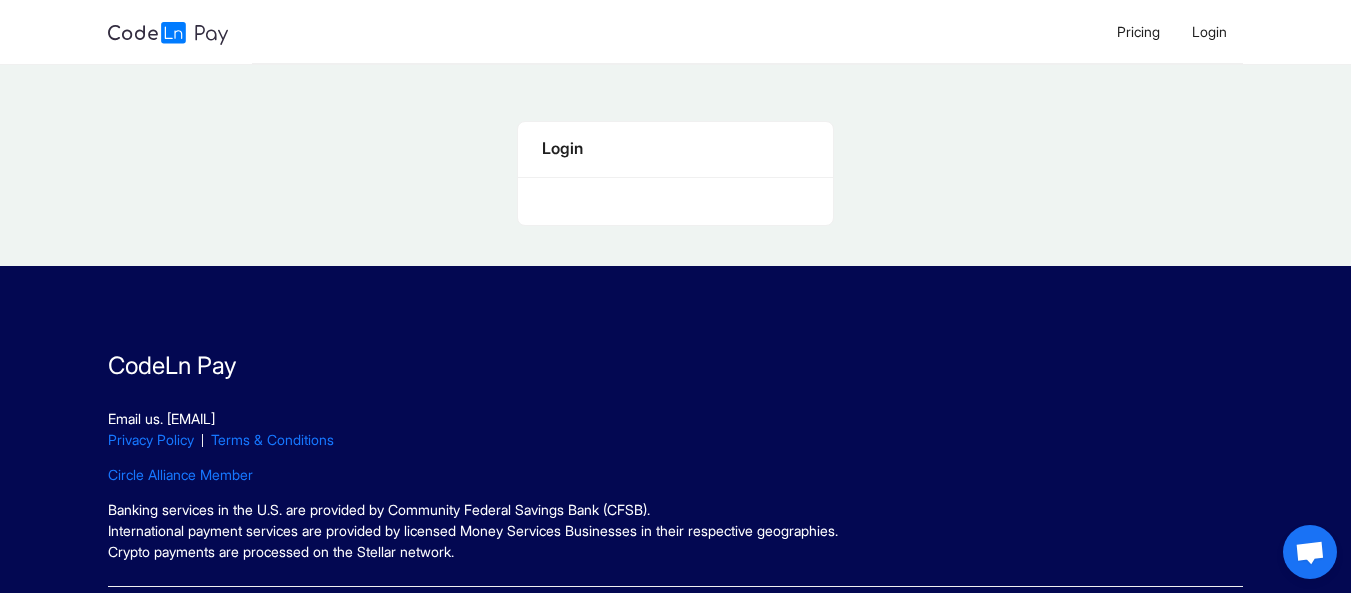 click on "Login" at bounding box center (675, 148) 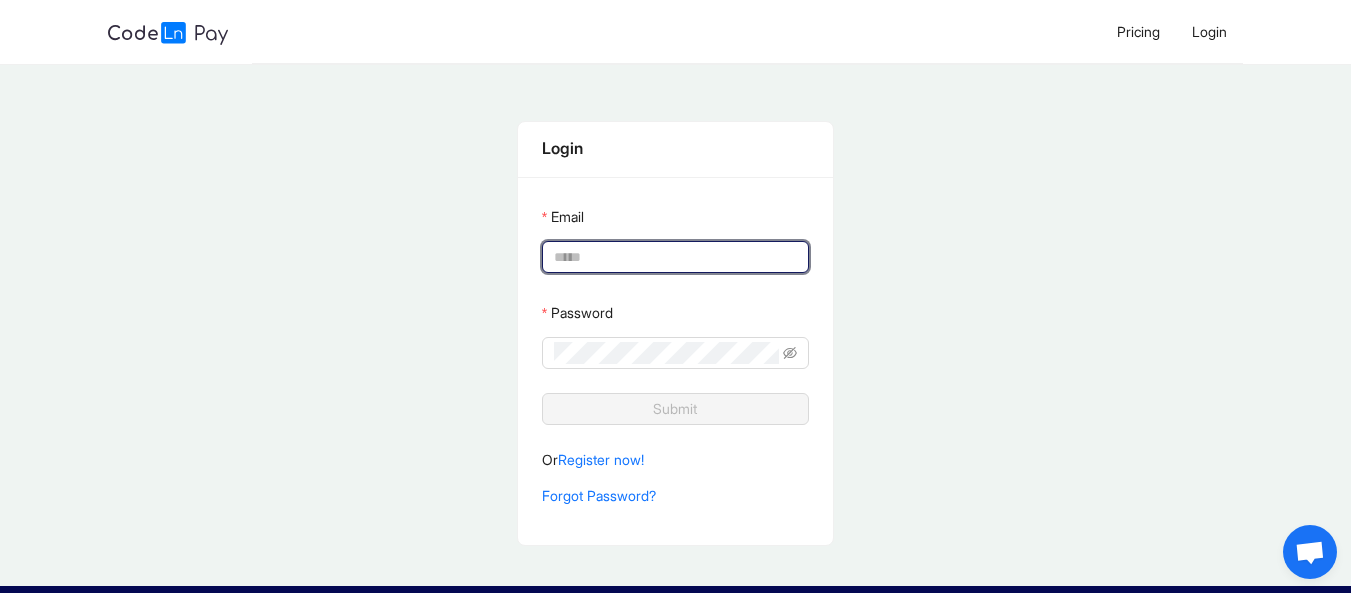 click on "Email" at bounding box center [673, 257] 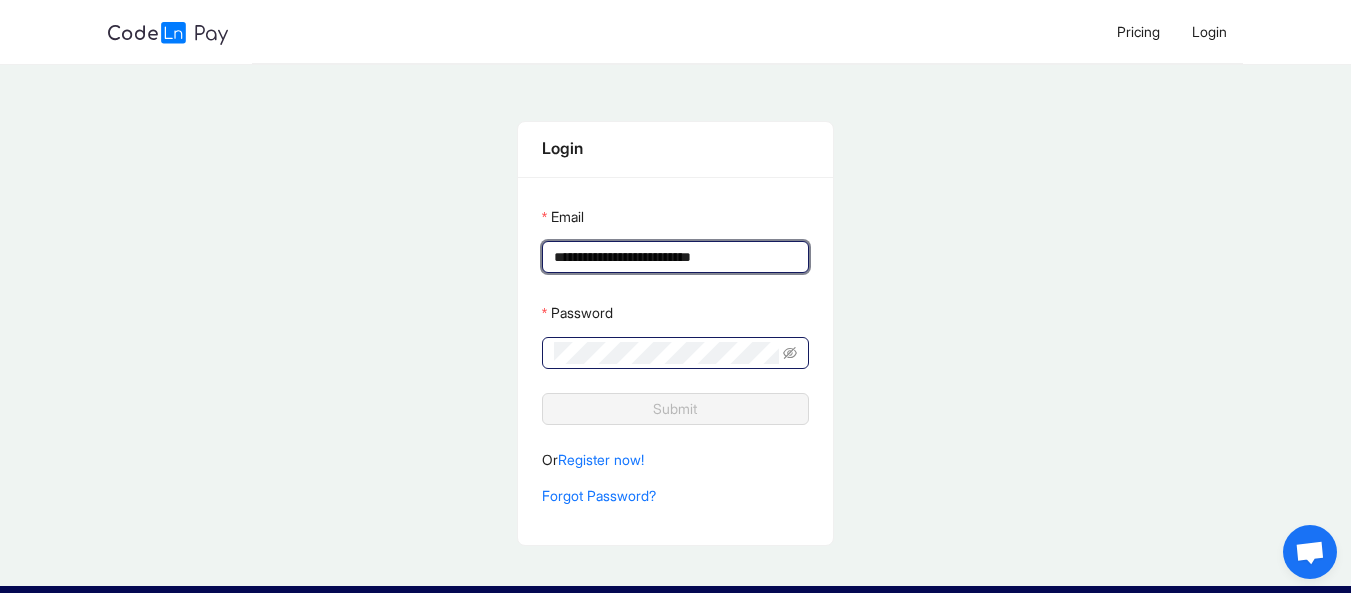 type on "**********" 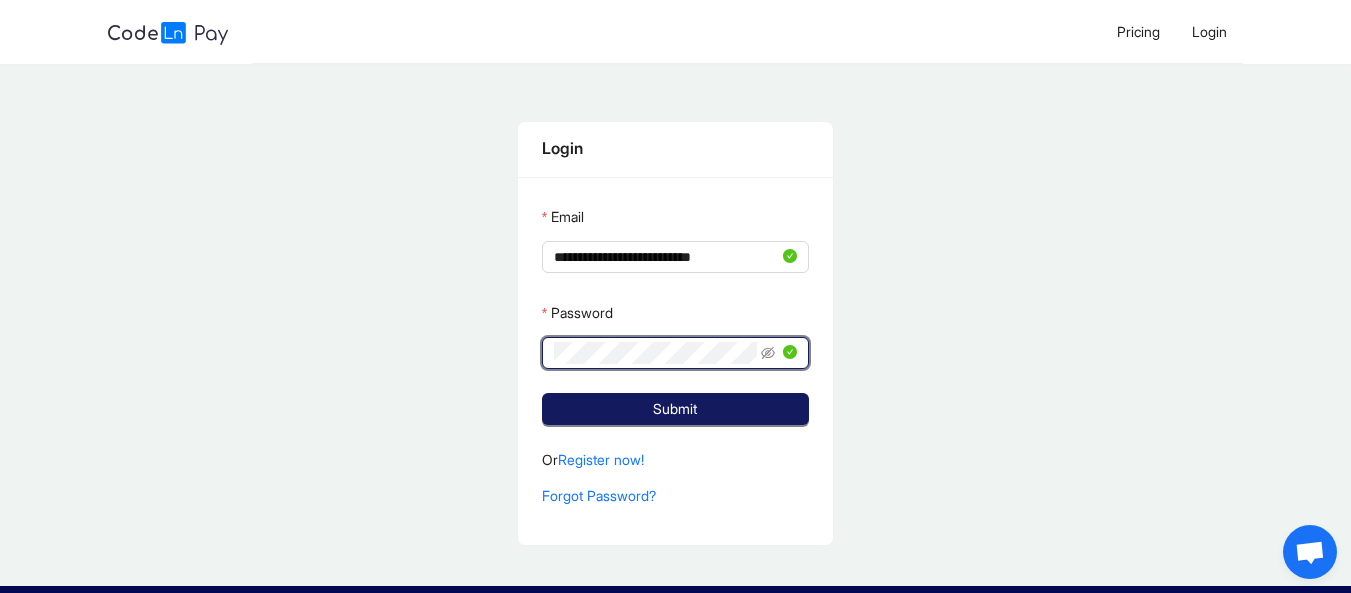 click on "Submit" 